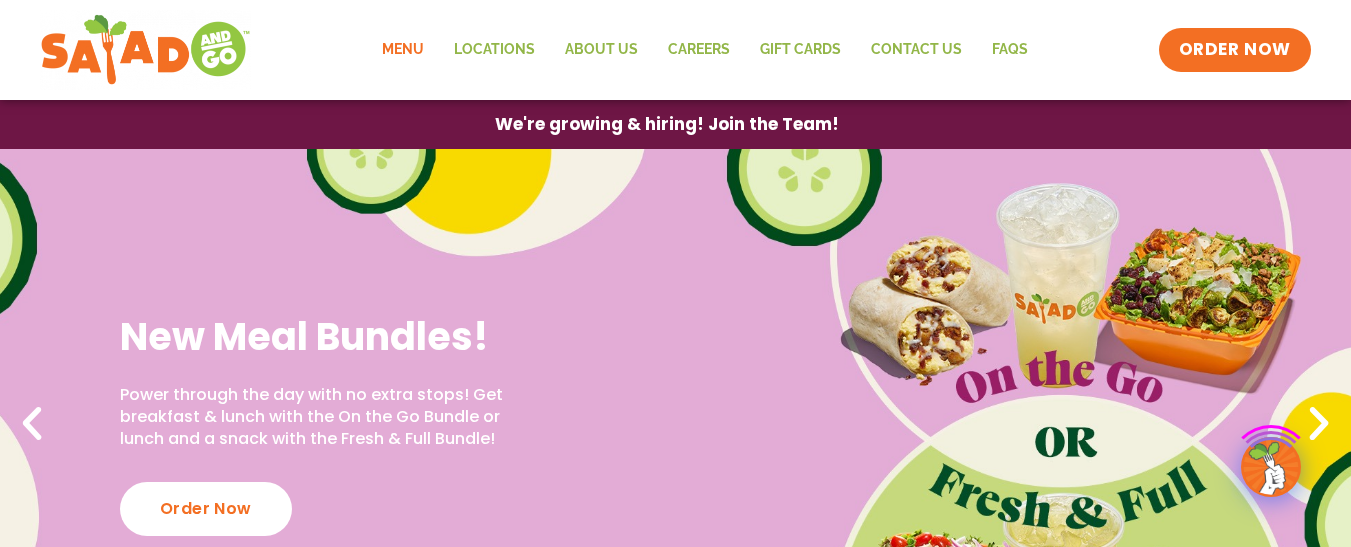 scroll, scrollTop: 0, scrollLeft: 0, axis: both 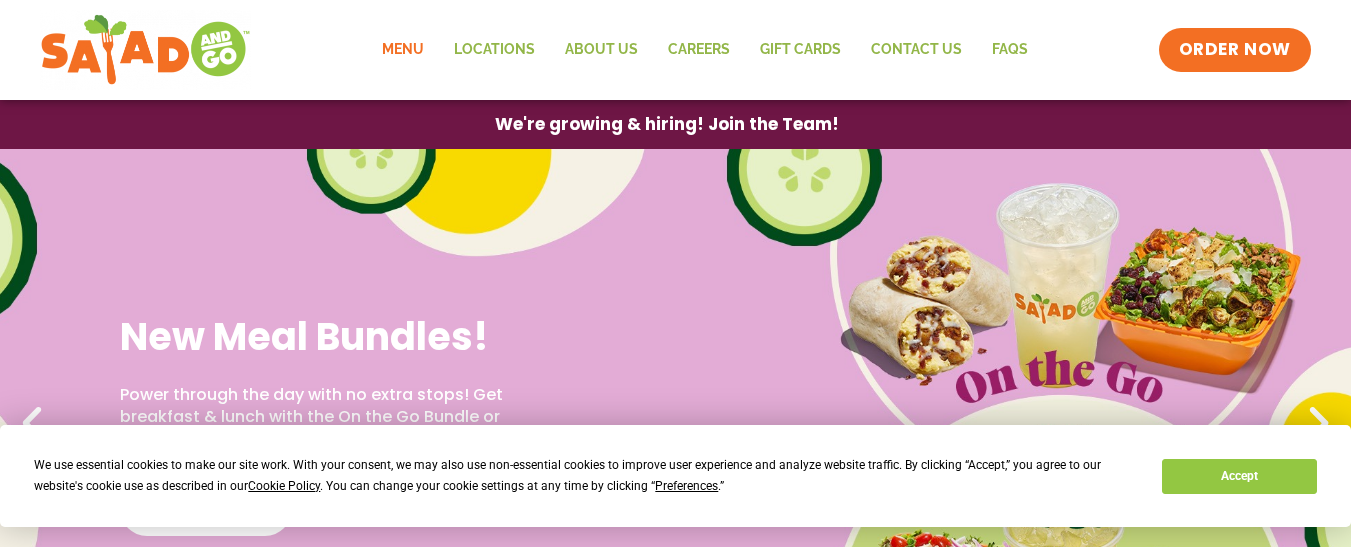 click on "Menu" 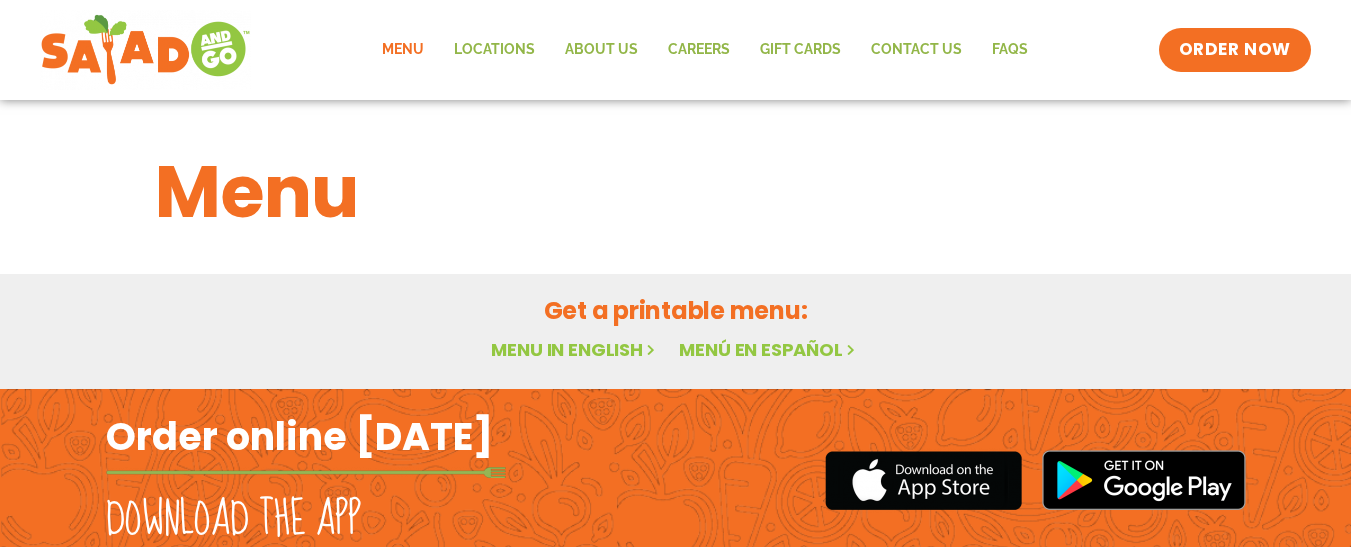 scroll, scrollTop: 0, scrollLeft: 0, axis: both 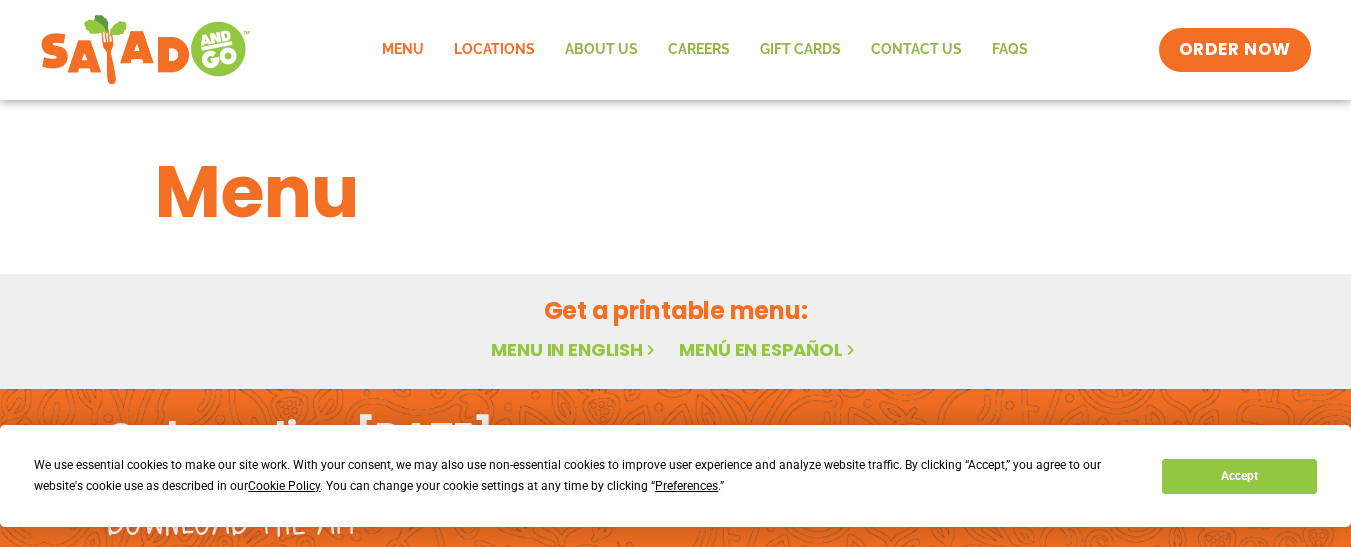 click on "Locations" 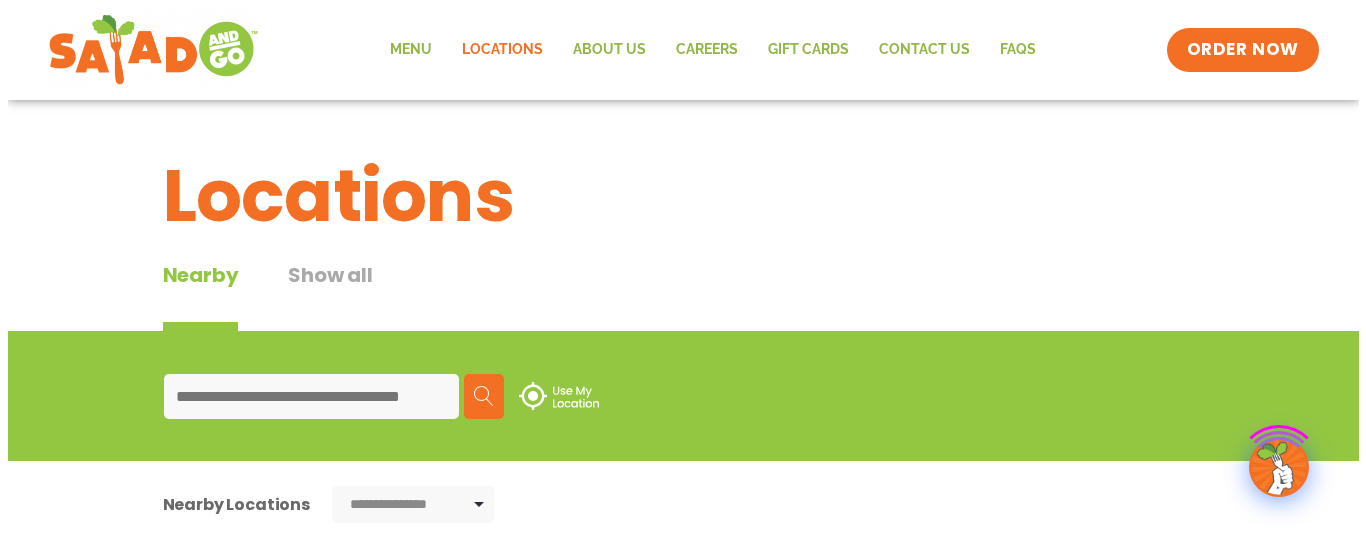 scroll, scrollTop: 0, scrollLeft: 0, axis: both 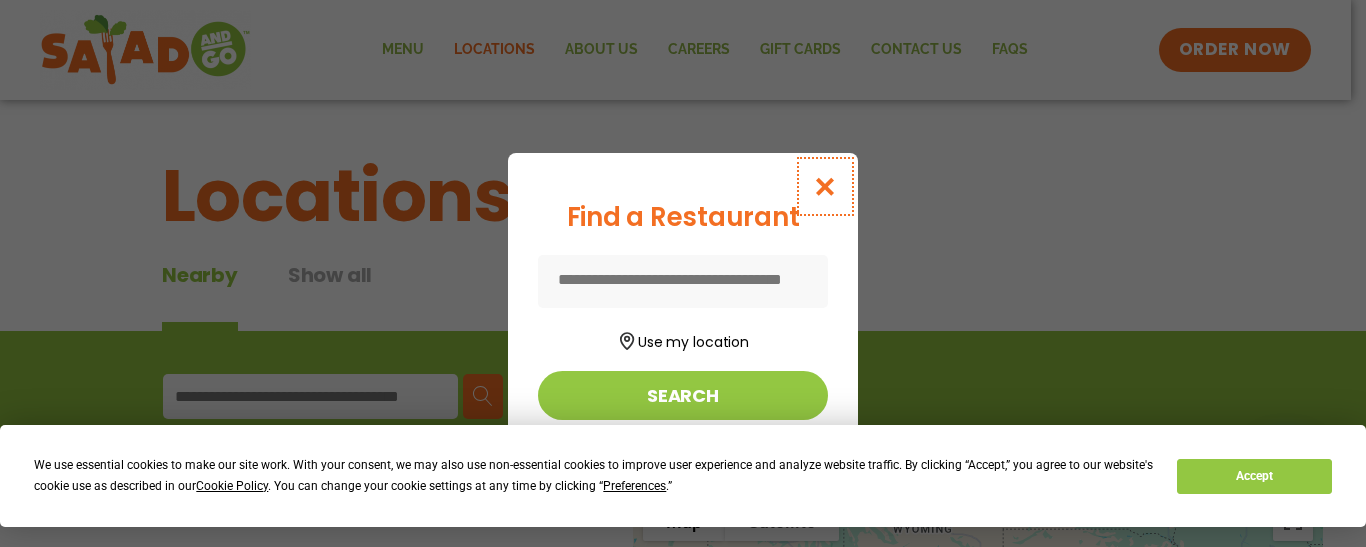 click at bounding box center (825, 186) 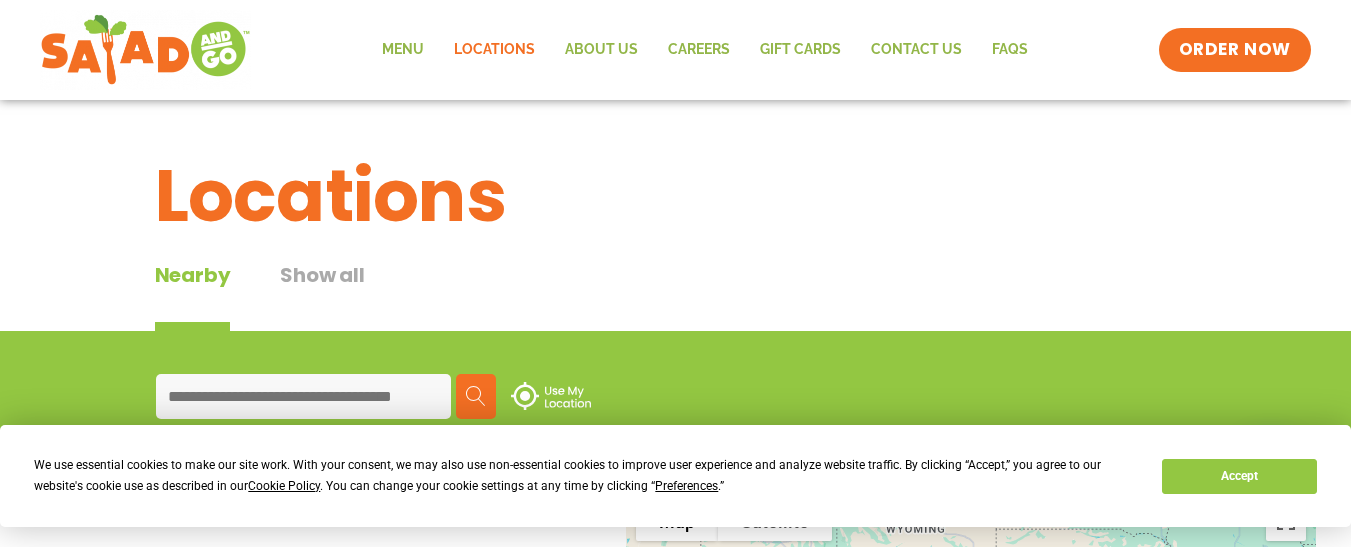 click at bounding box center (303, 396) 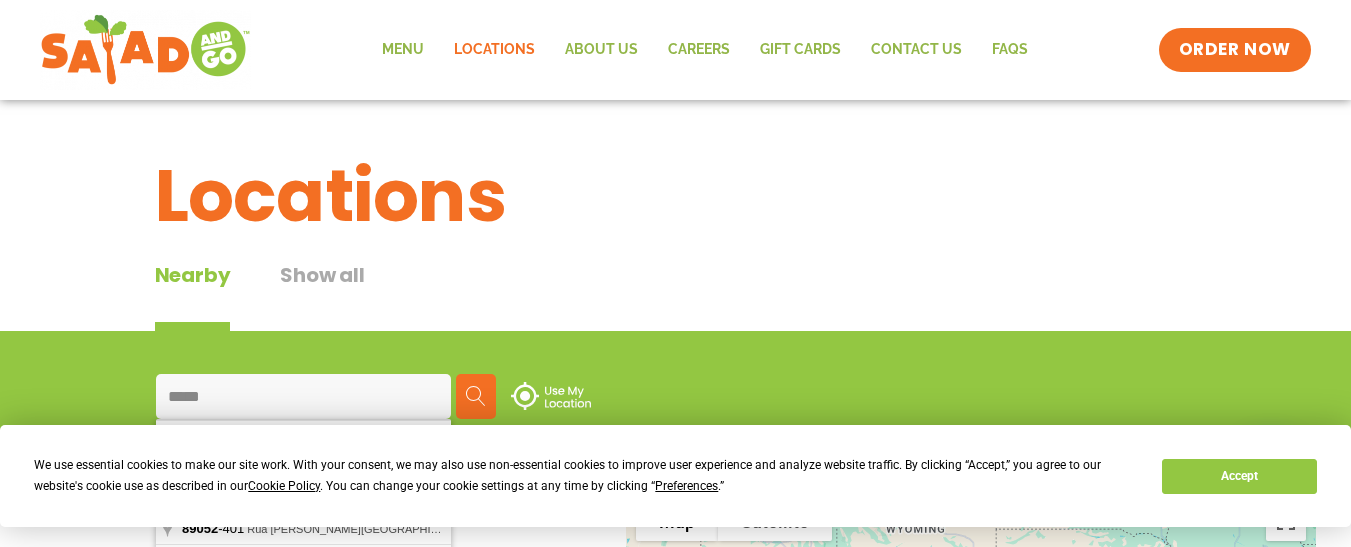 type on "*****" 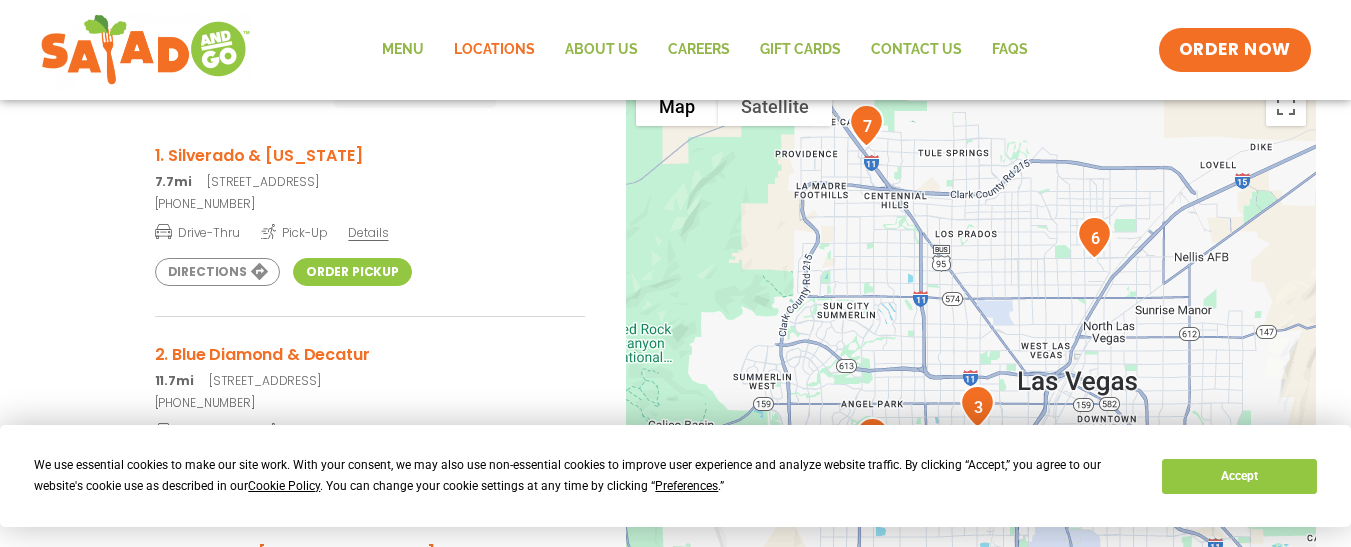 scroll, scrollTop: 410, scrollLeft: 0, axis: vertical 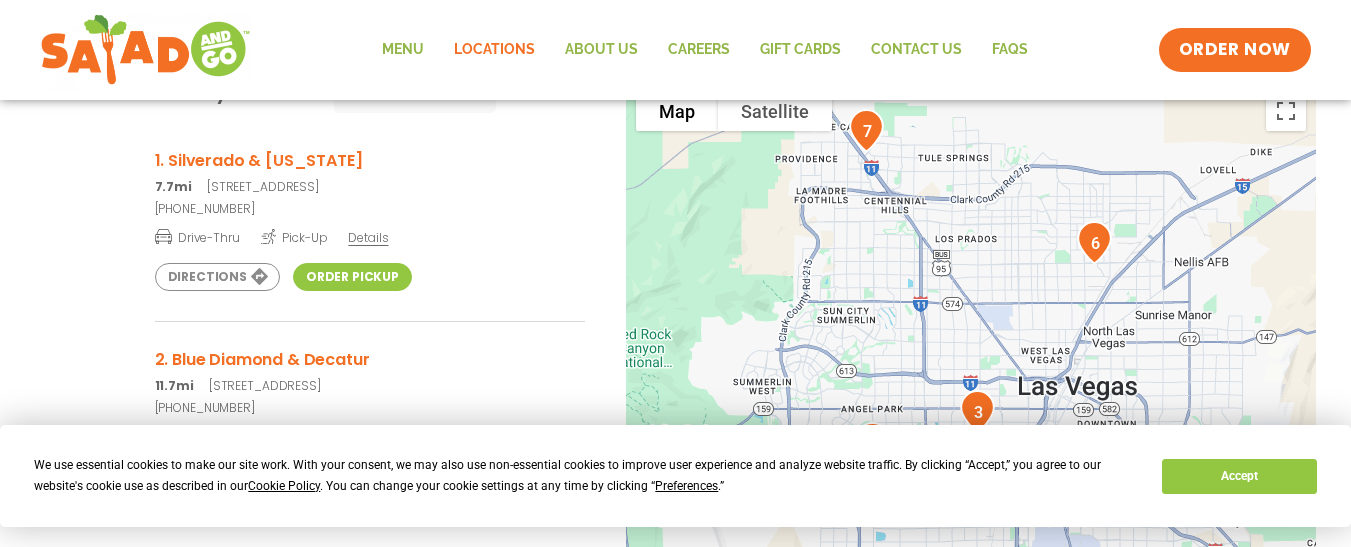 click on "Order Pickup" at bounding box center [352, 277] 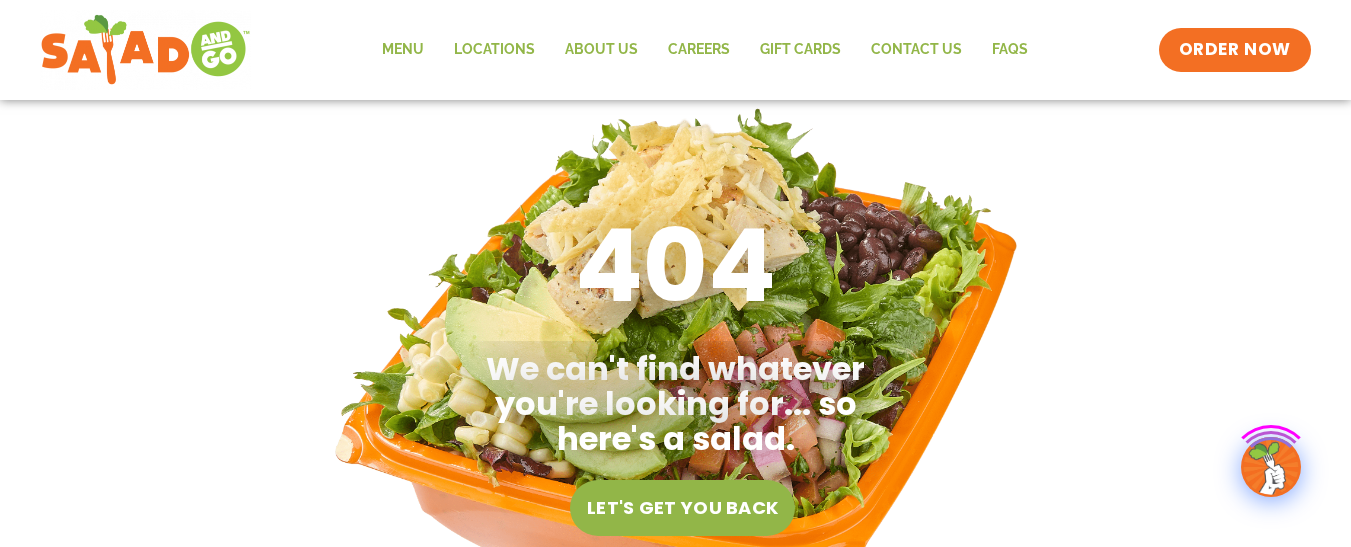 scroll, scrollTop: 0, scrollLeft: 0, axis: both 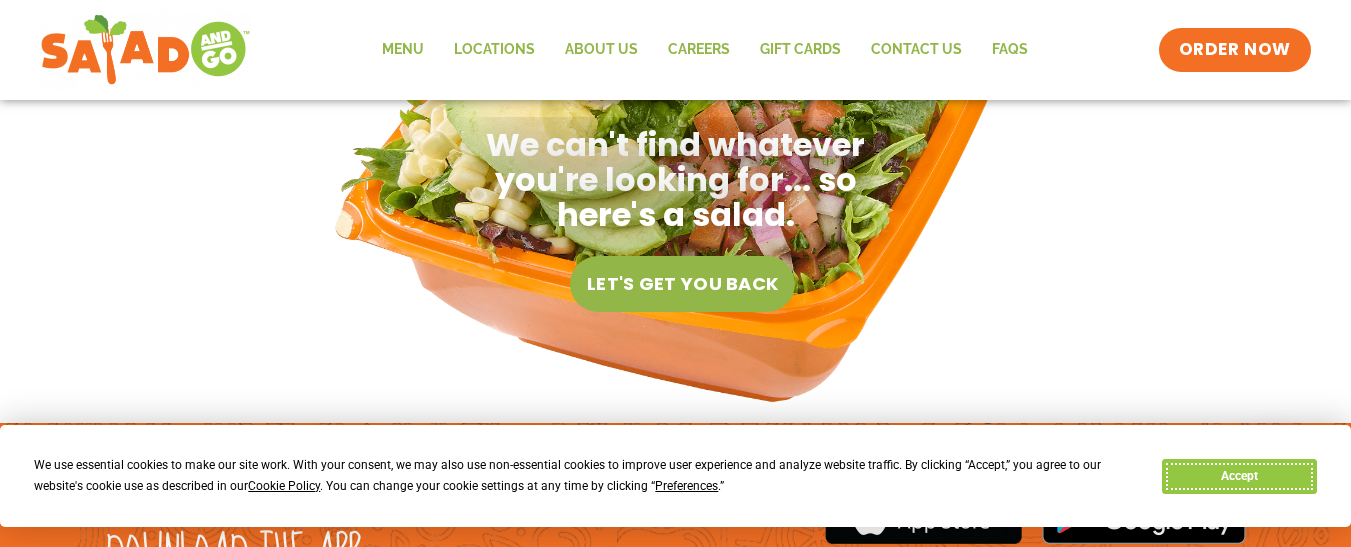 click on "Accept" at bounding box center [1239, 476] 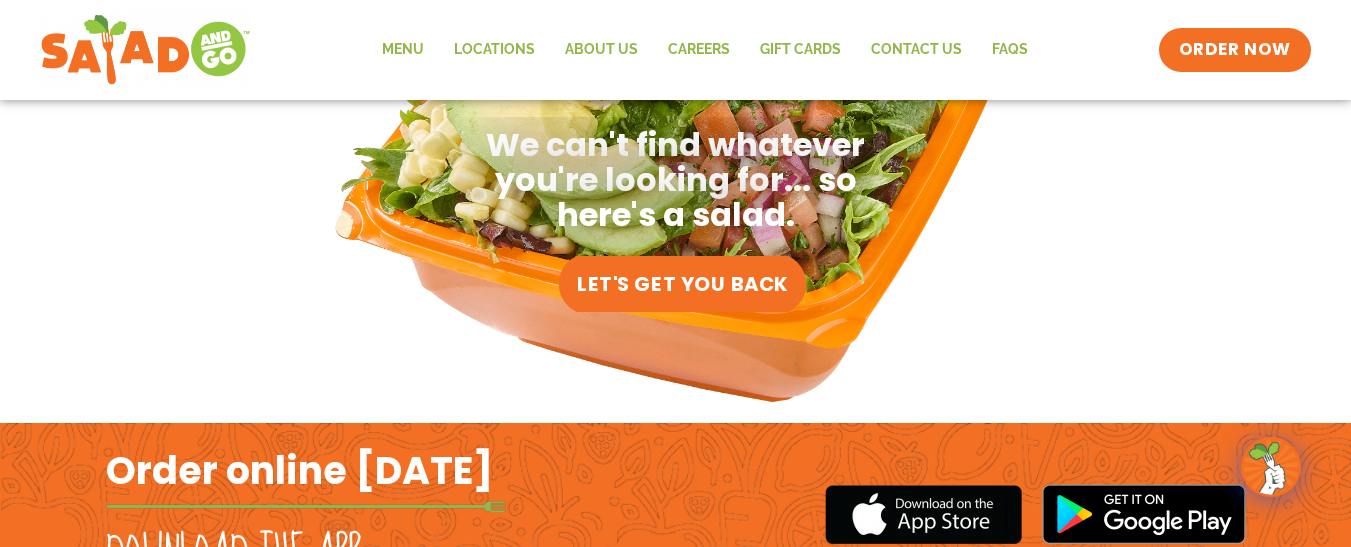 click on "Let's get you back" at bounding box center (682, 284) 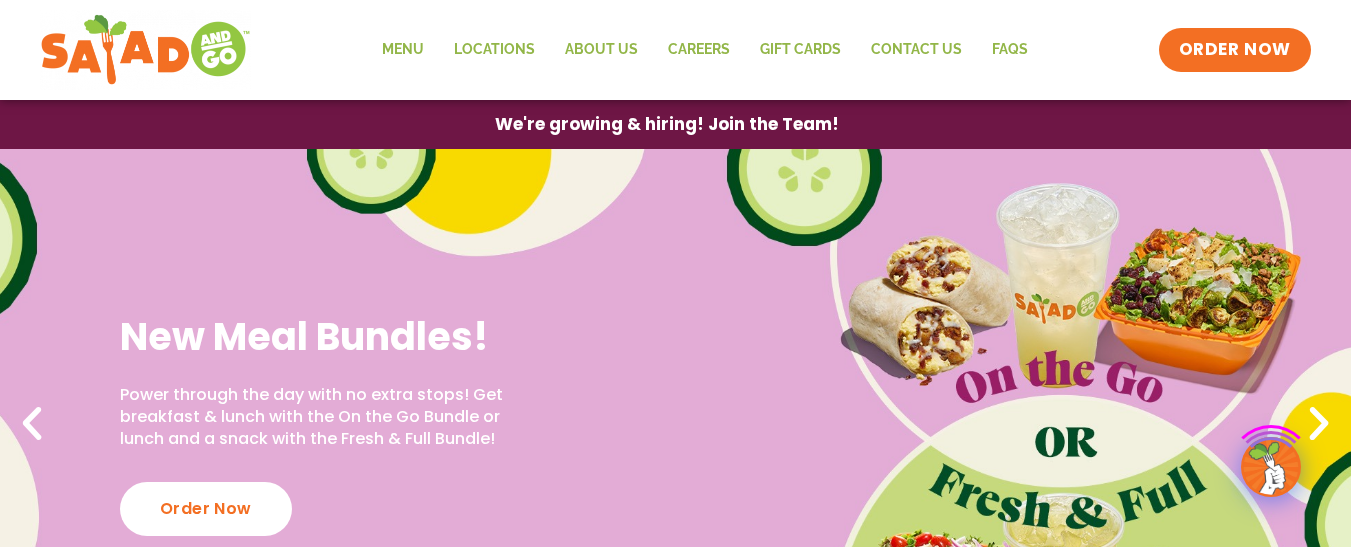 scroll, scrollTop: 0, scrollLeft: 0, axis: both 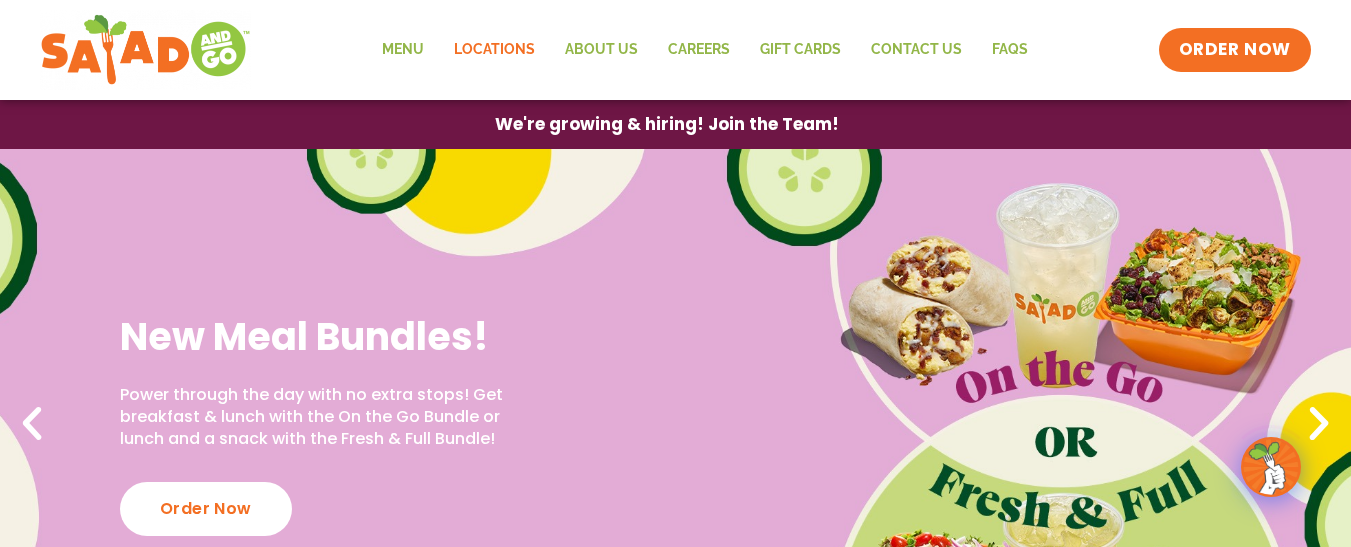 click on "Locations" 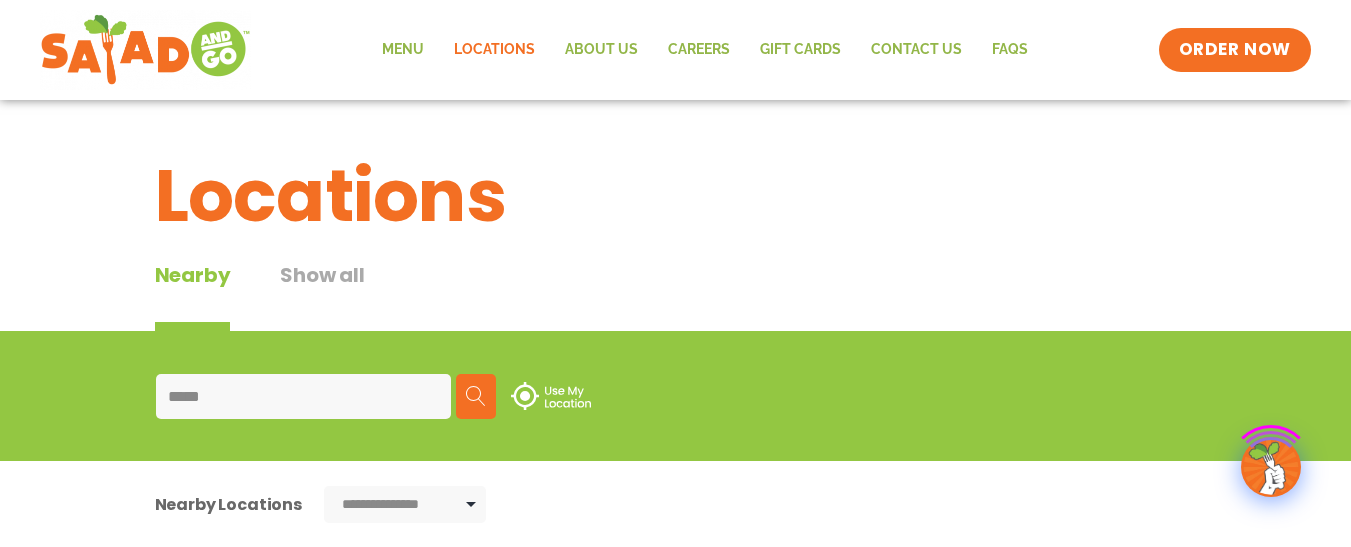 scroll, scrollTop: 0, scrollLeft: 0, axis: both 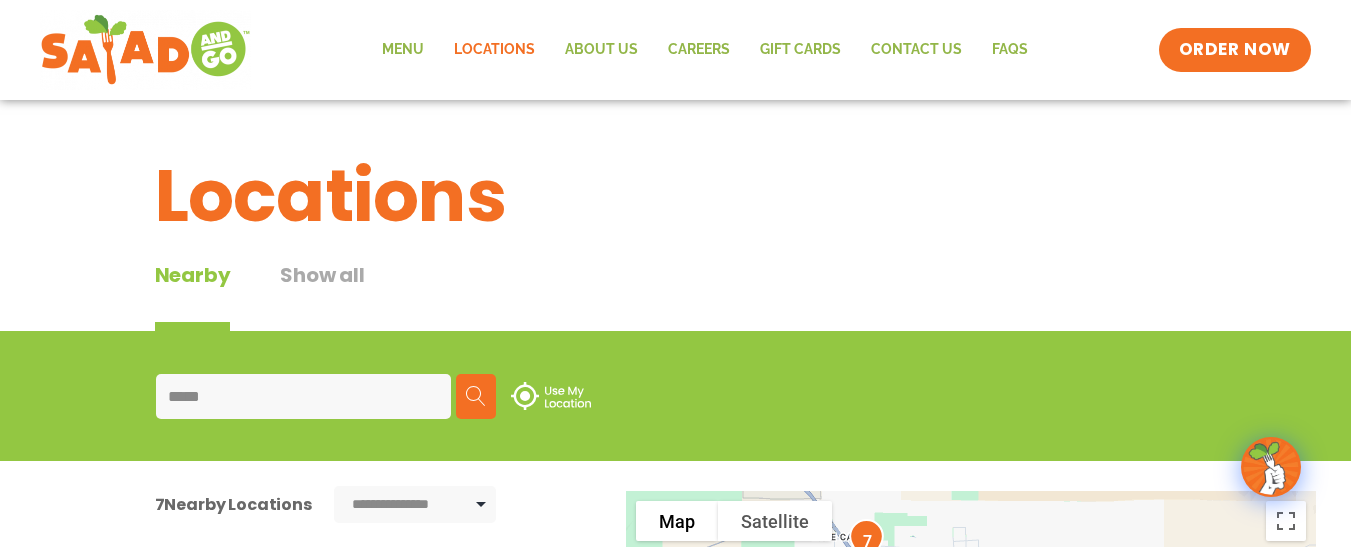 click at bounding box center (476, 396) 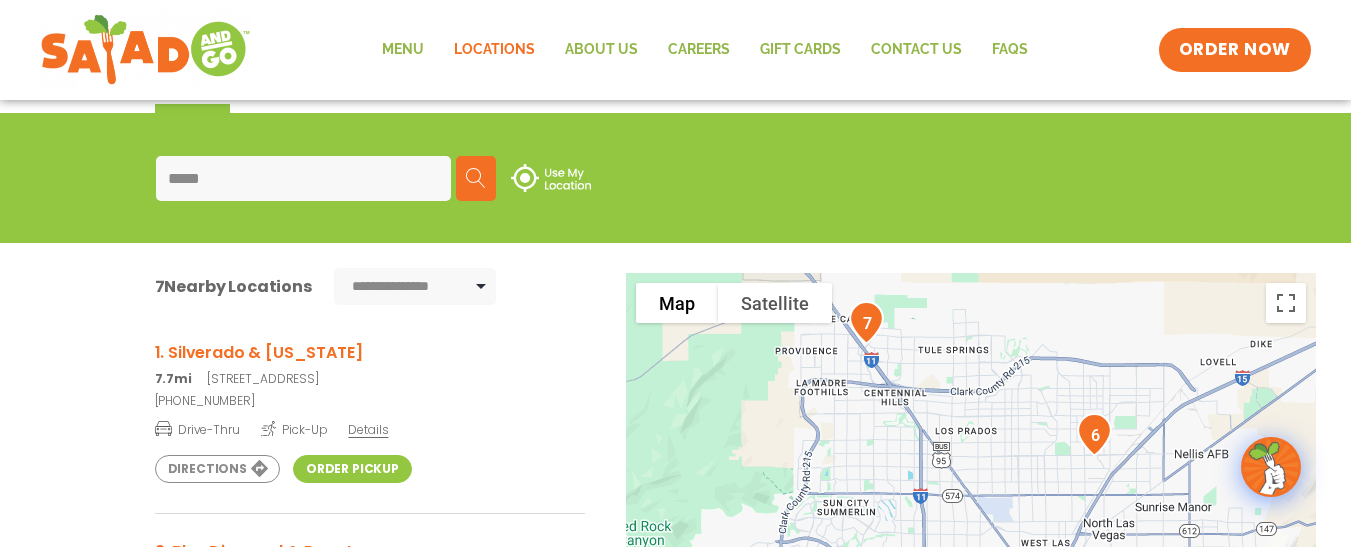 scroll, scrollTop: 234, scrollLeft: 0, axis: vertical 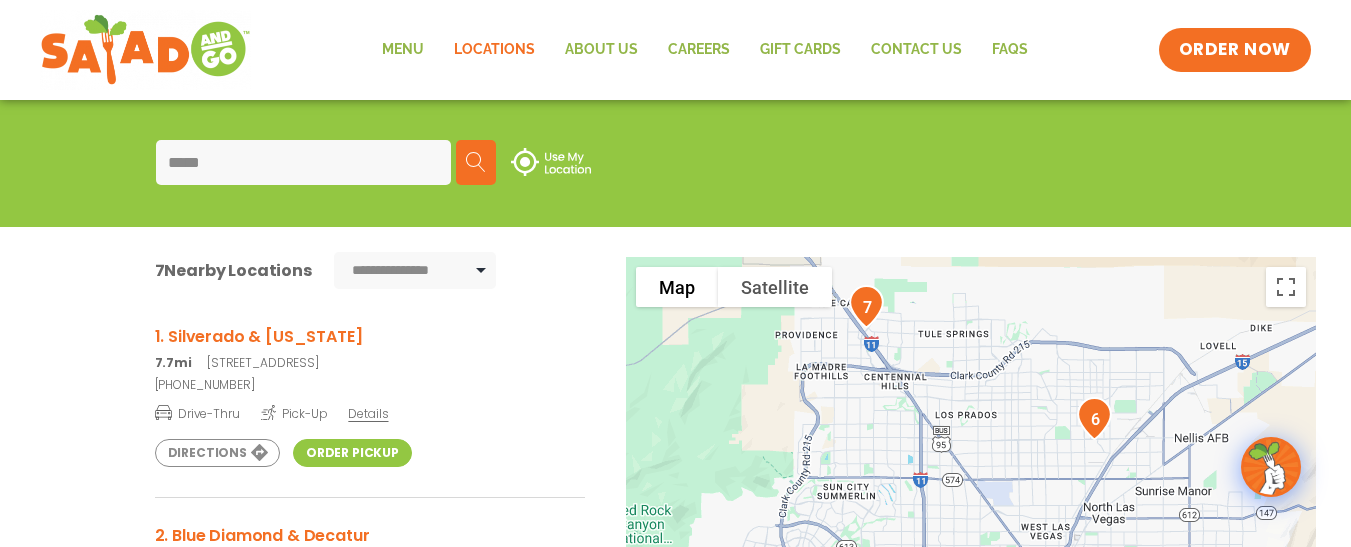 click on "Order Pickup" at bounding box center (352, 453) 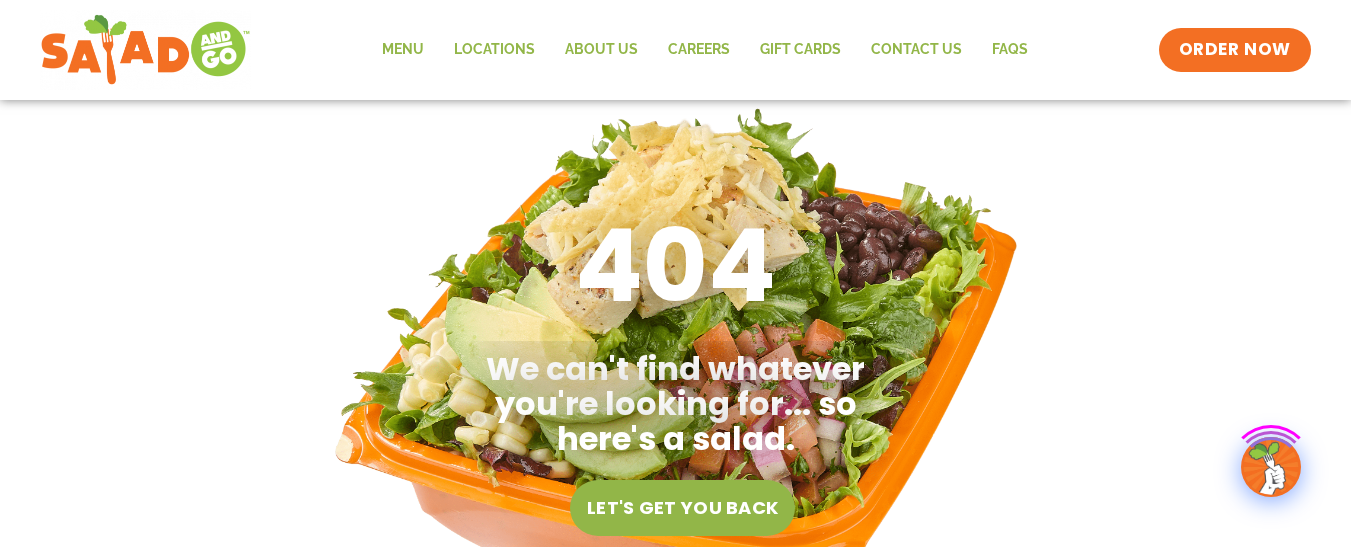 scroll, scrollTop: 0, scrollLeft: 0, axis: both 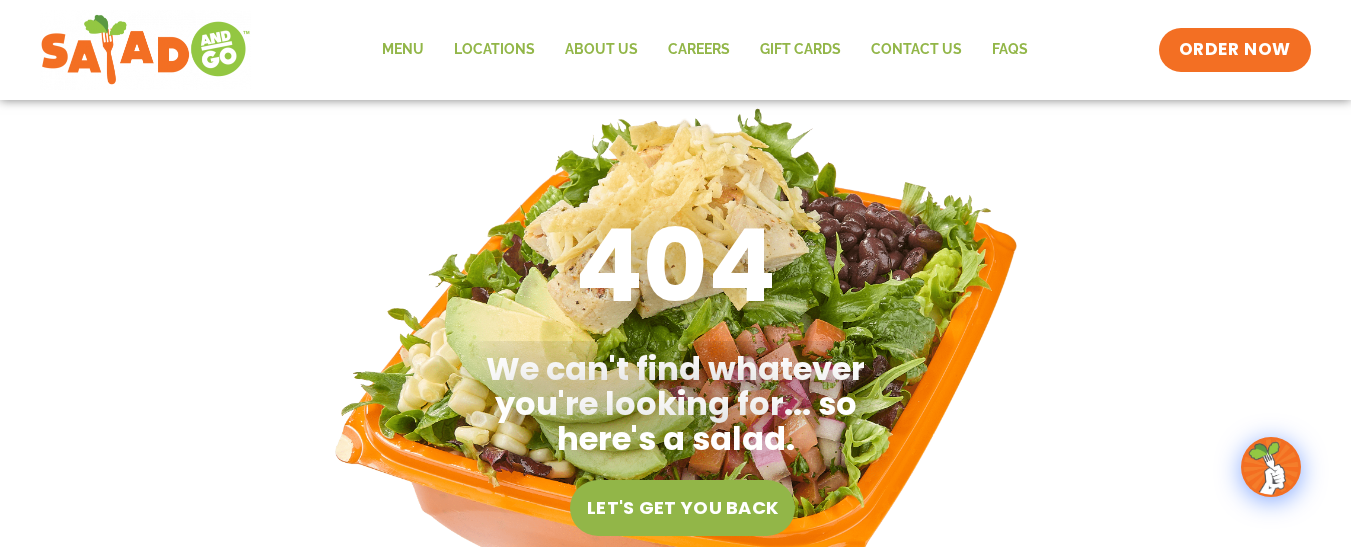 click at bounding box center (1271, 467) 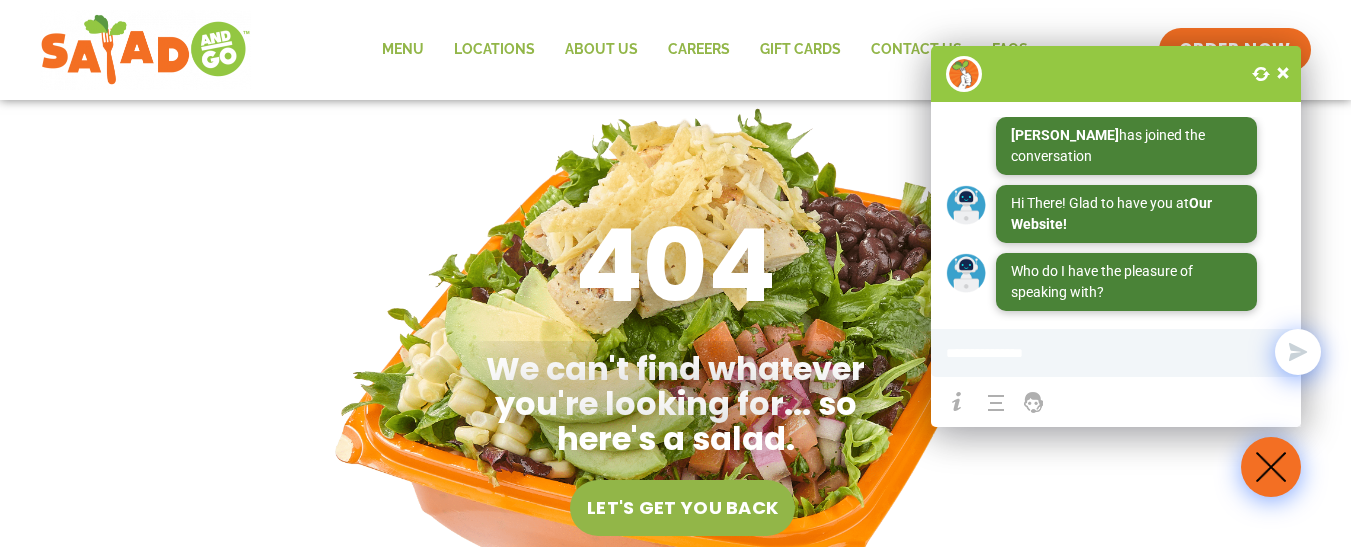 click at bounding box center [1283, 73] 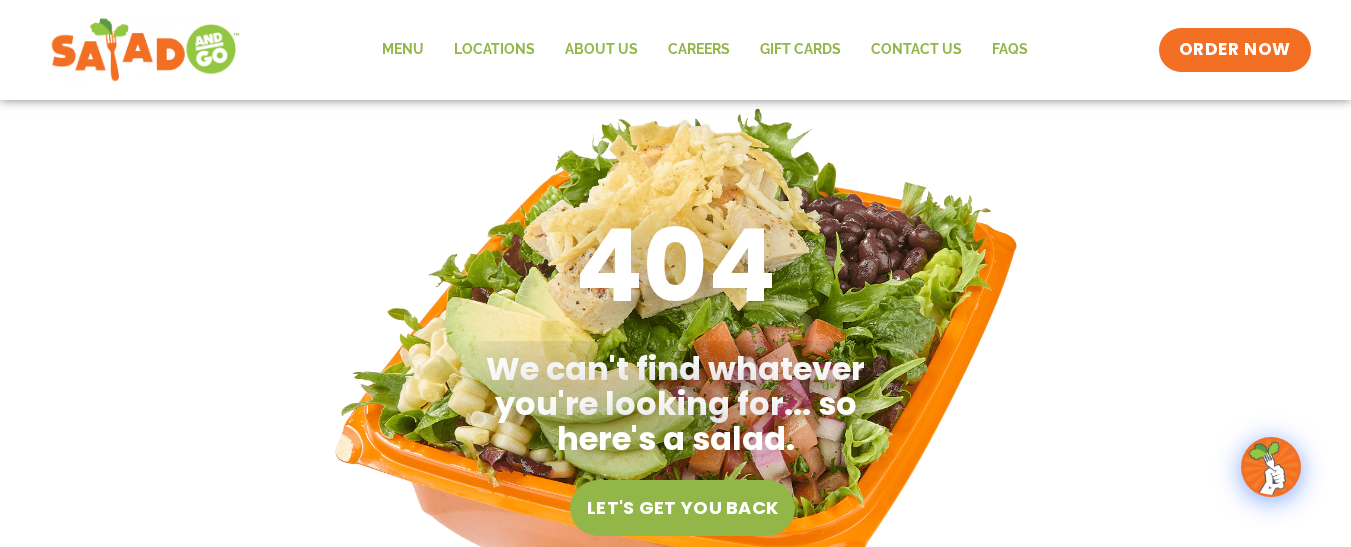 click at bounding box center (145, 50) 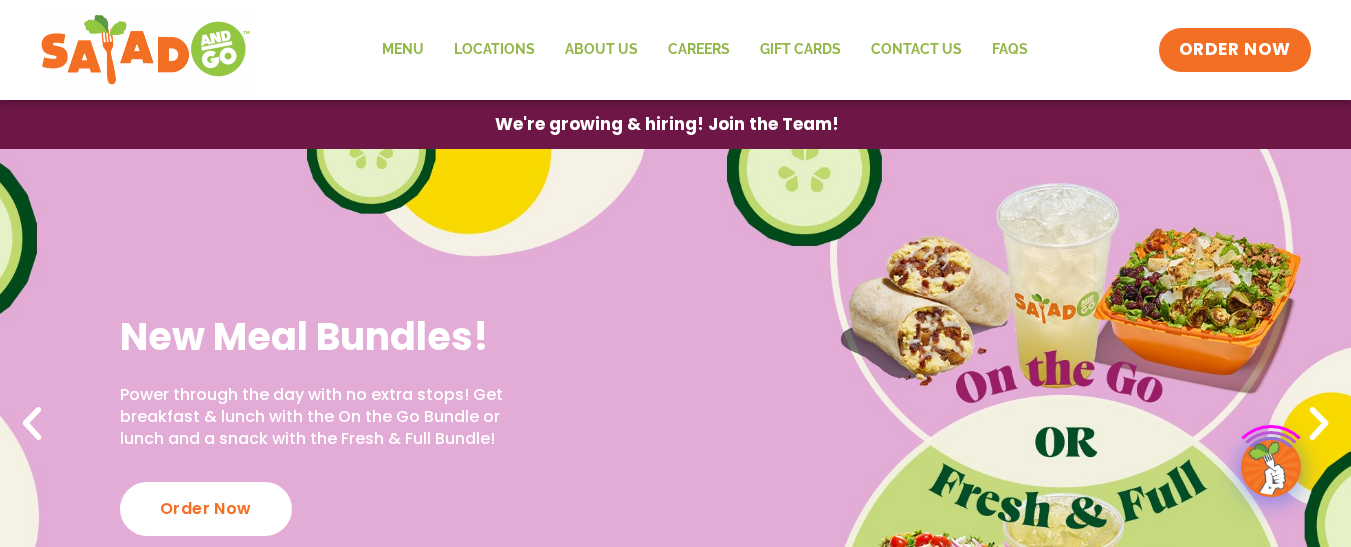 scroll, scrollTop: 0, scrollLeft: 0, axis: both 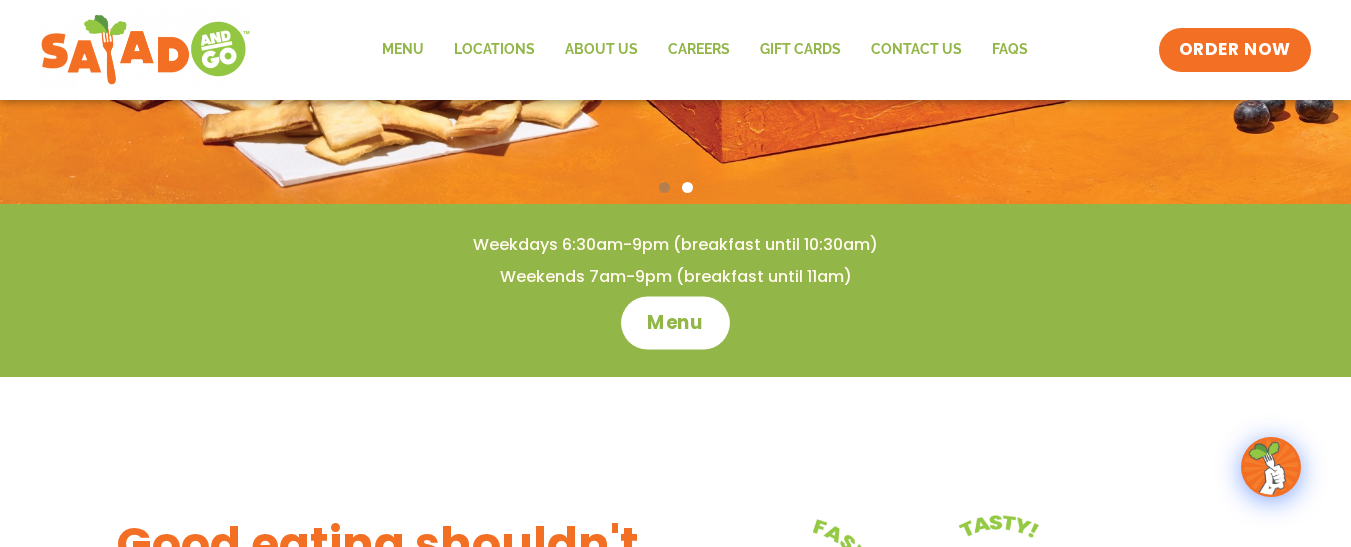 click on "Menu" at bounding box center [675, 323] 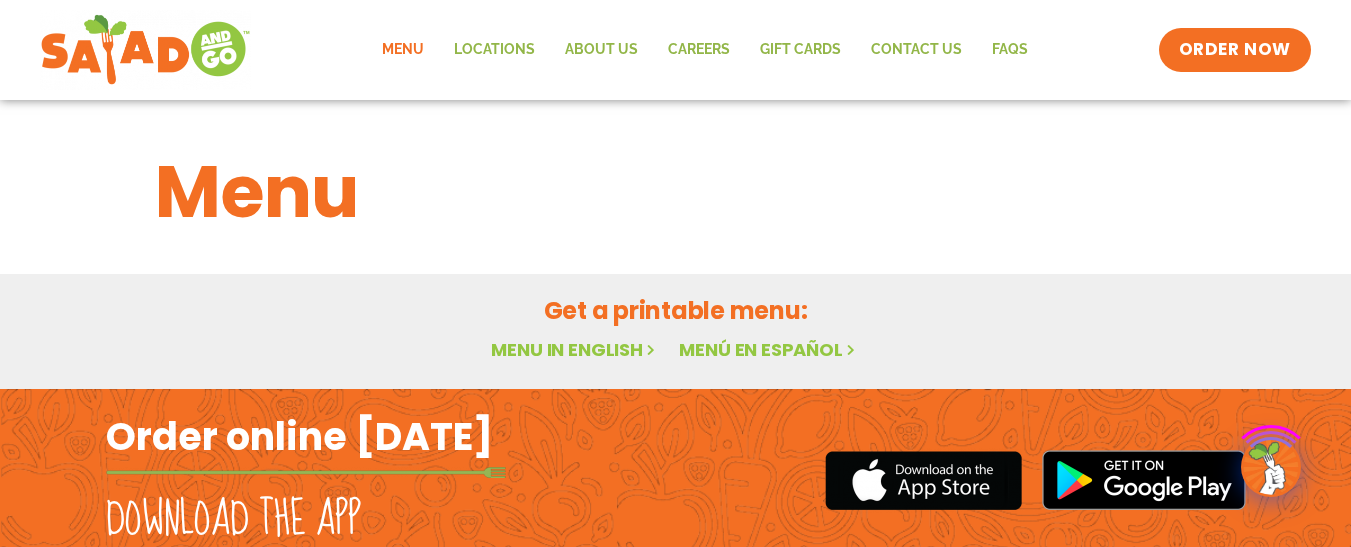 scroll, scrollTop: 0, scrollLeft: 0, axis: both 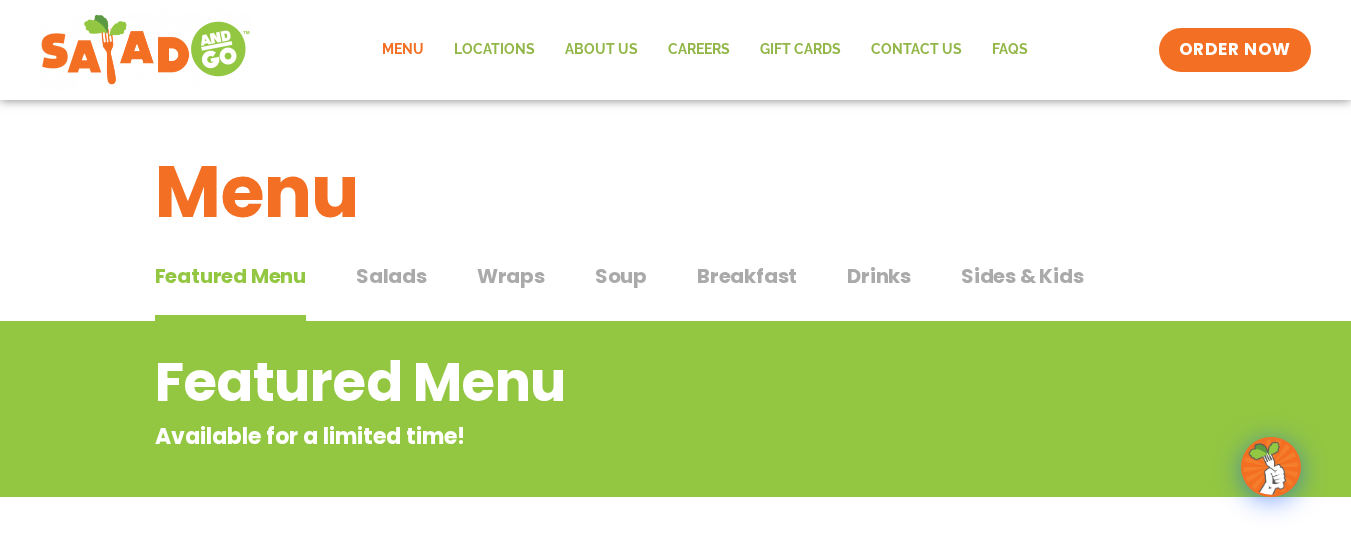 click on "Salads" at bounding box center (391, 276) 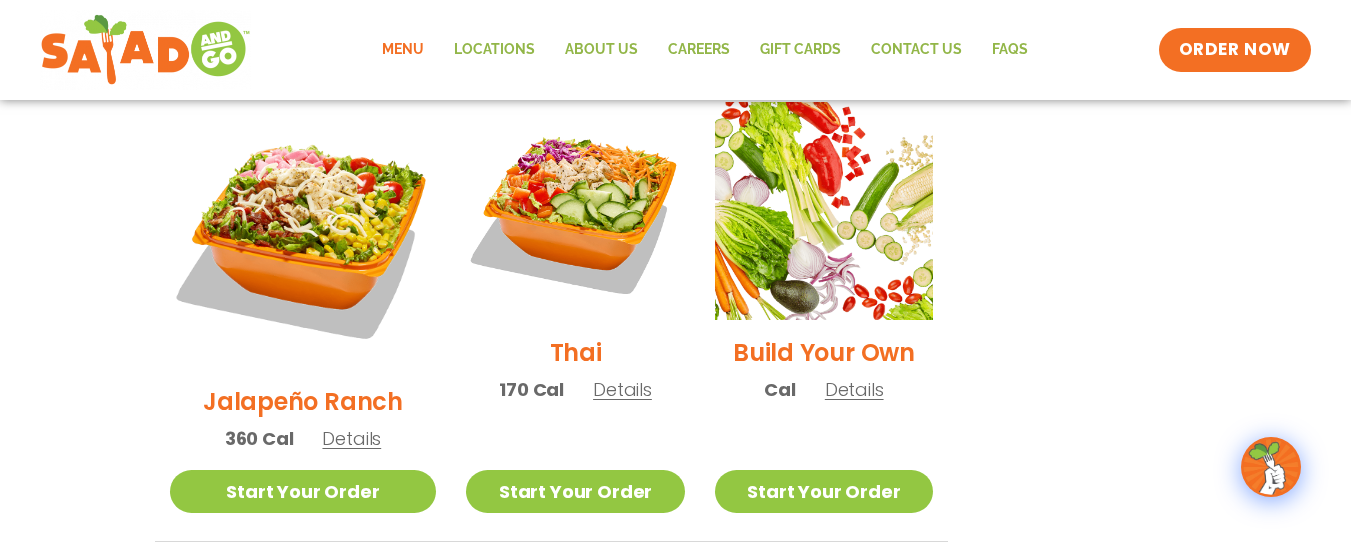 scroll, scrollTop: 1539, scrollLeft: 0, axis: vertical 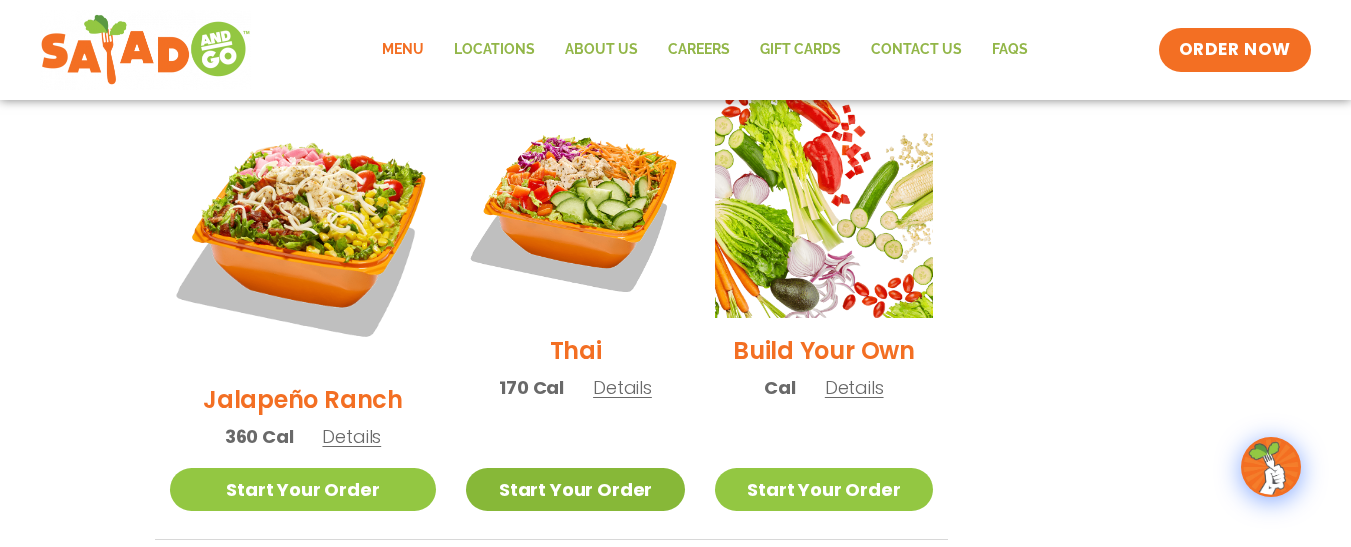 click on "Start Your Order" at bounding box center [575, 489] 